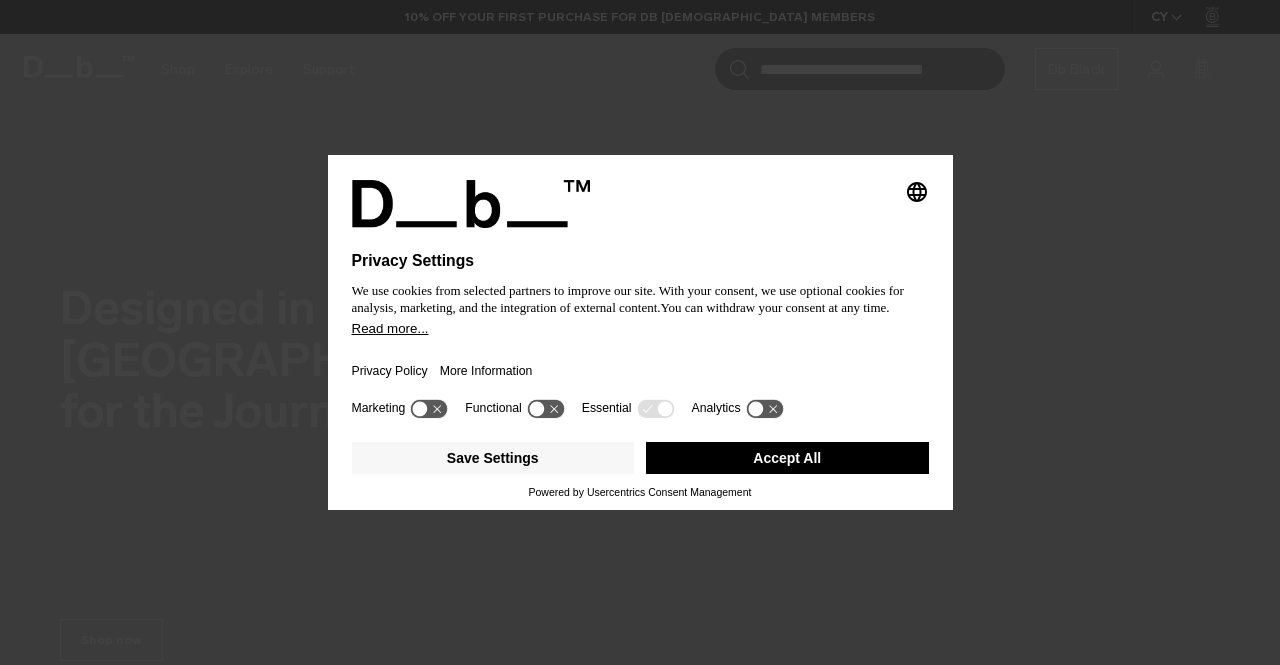 scroll, scrollTop: 201, scrollLeft: 0, axis: vertical 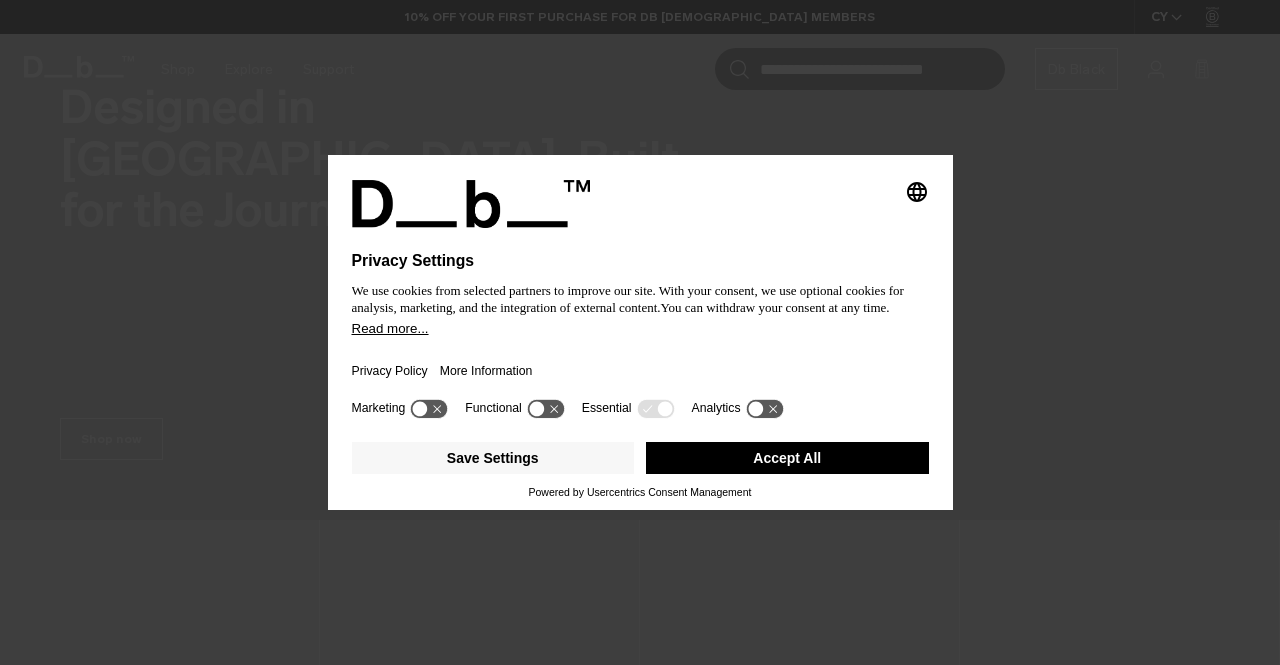 click on "Accept All" at bounding box center (787, 458) 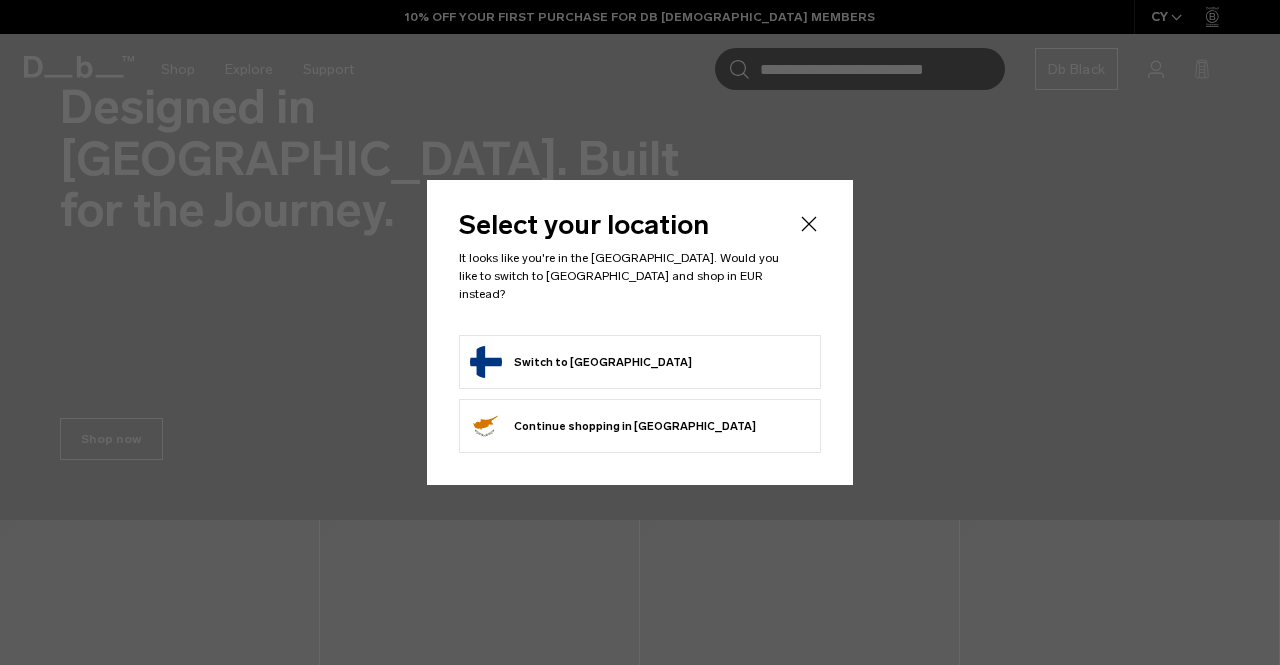scroll, scrollTop: 0, scrollLeft: 0, axis: both 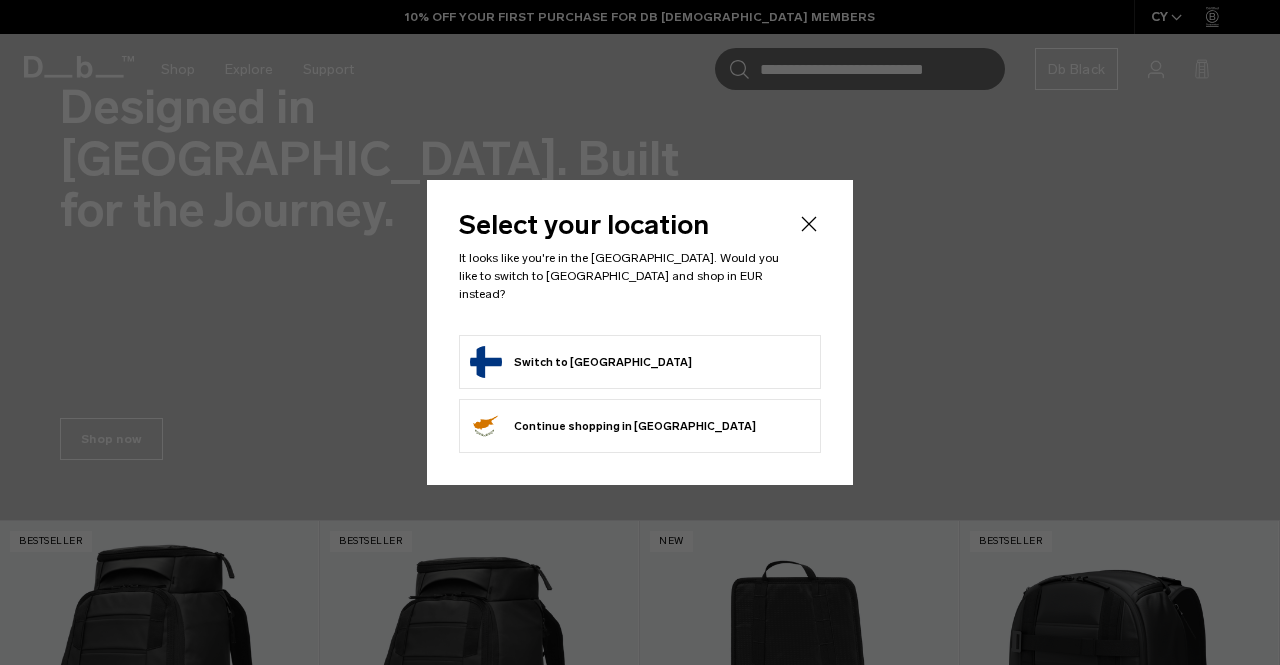 click on "Switch to Finland" at bounding box center (581, 362) 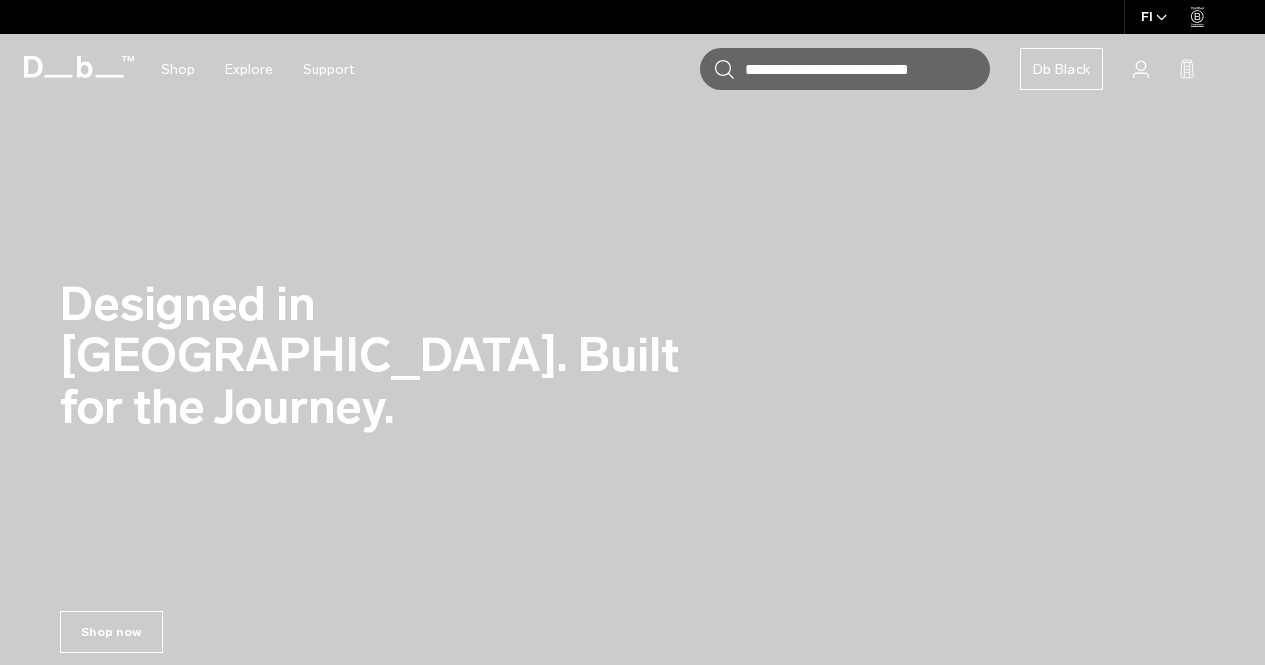 scroll, scrollTop: 0, scrollLeft: 0, axis: both 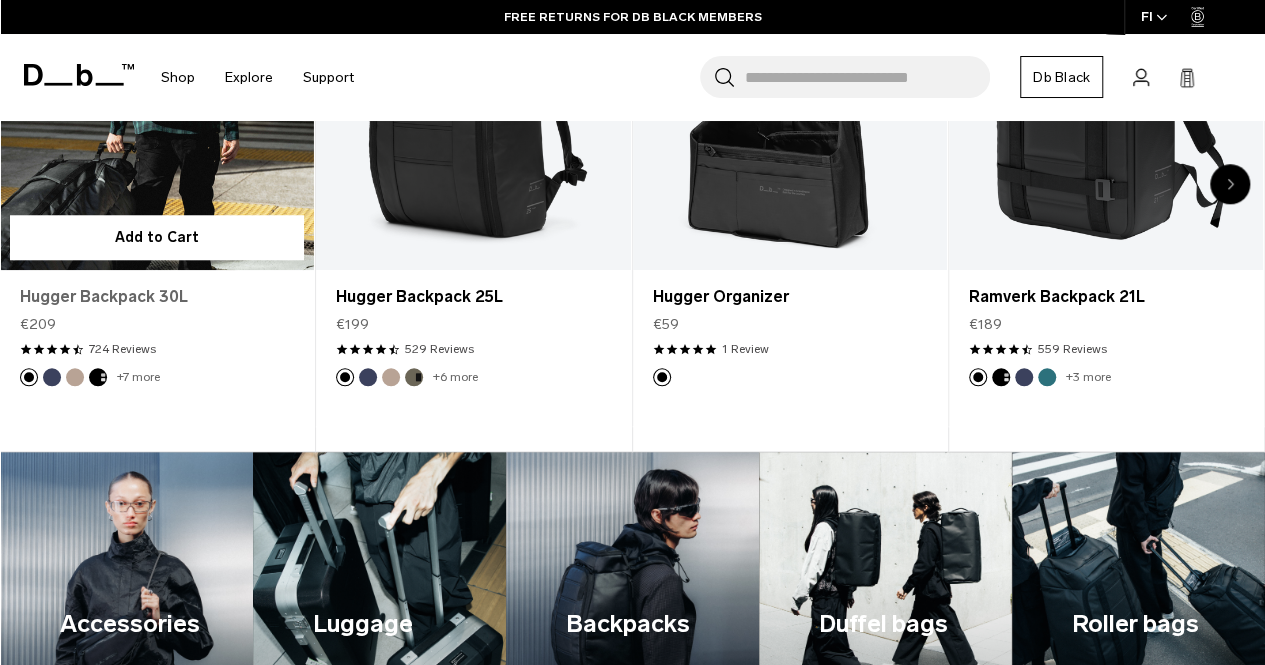 click on "Hugger Backpack 30L" at bounding box center [157, 297] 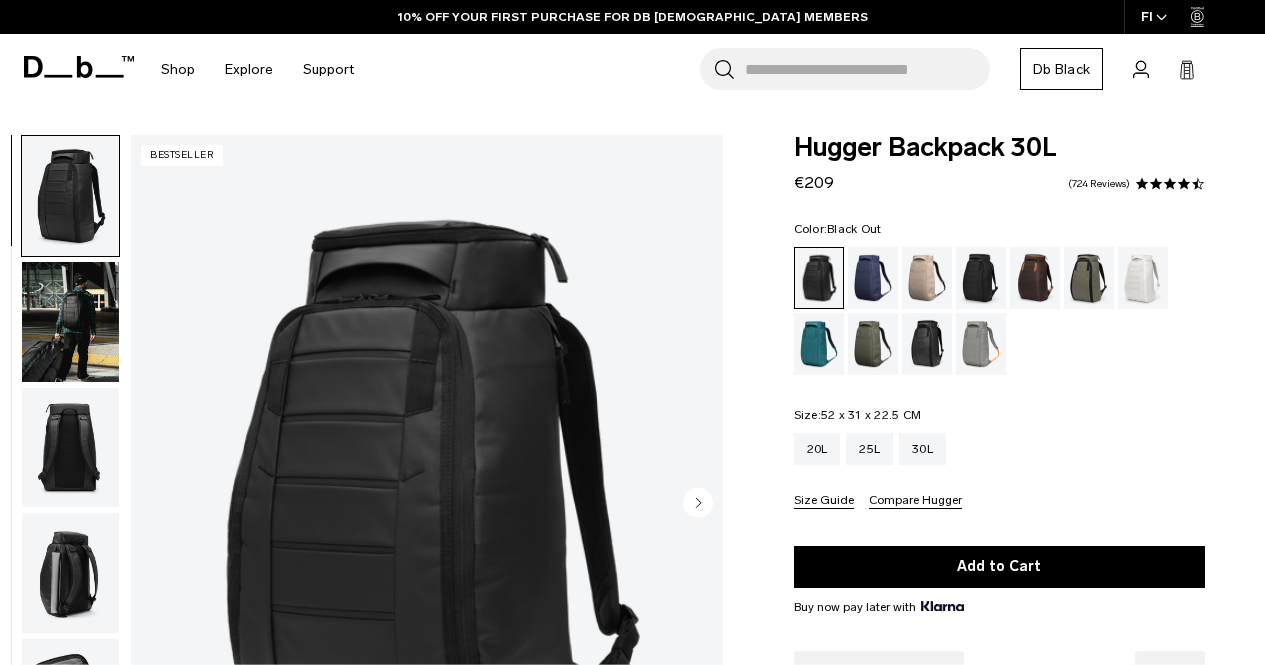 click at bounding box center (70, 322) 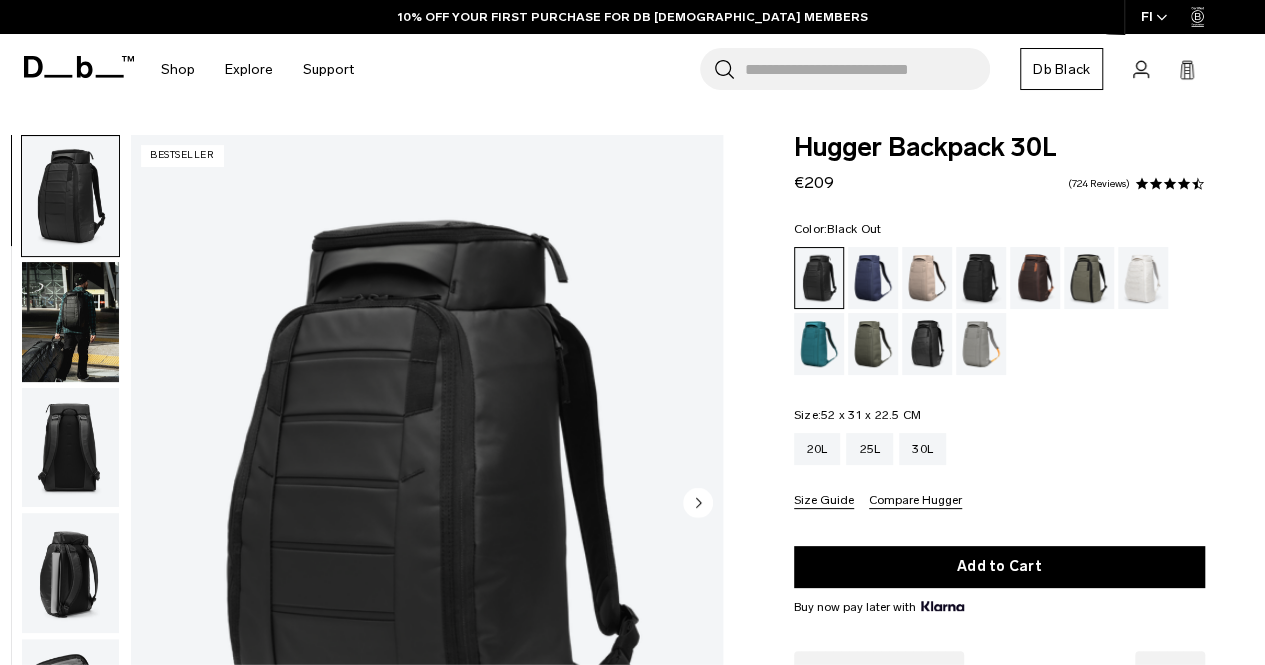 scroll, scrollTop: 122, scrollLeft: 0, axis: vertical 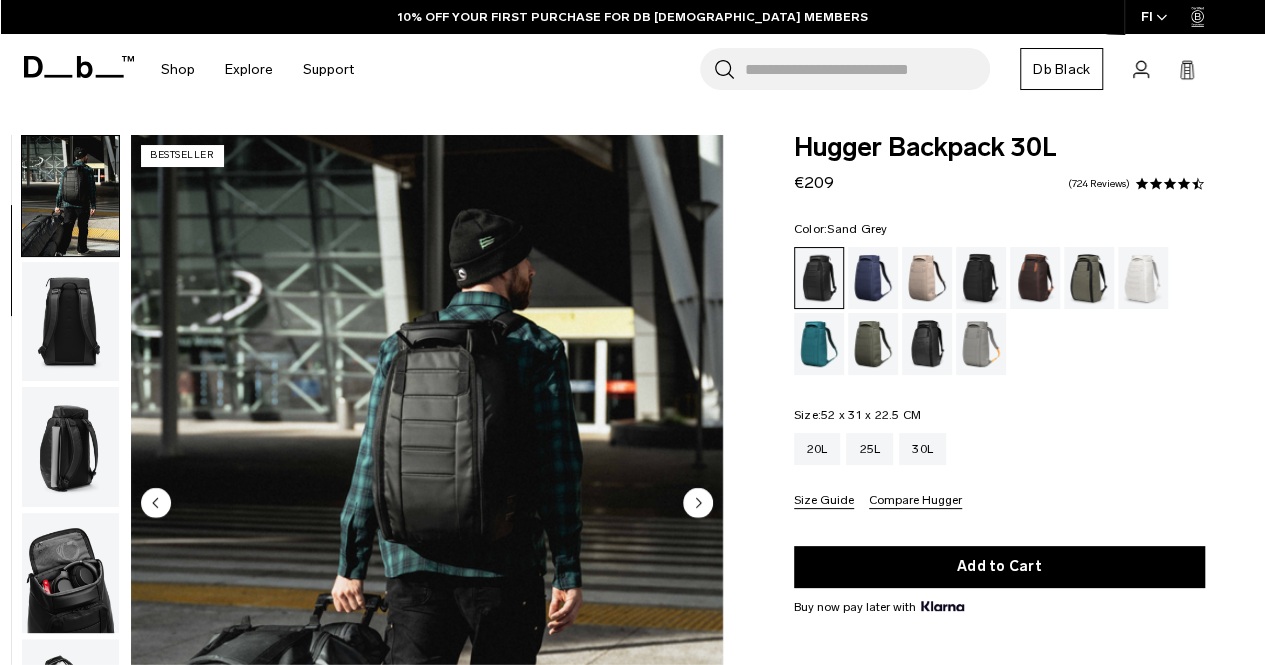 click at bounding box center [981, 344] 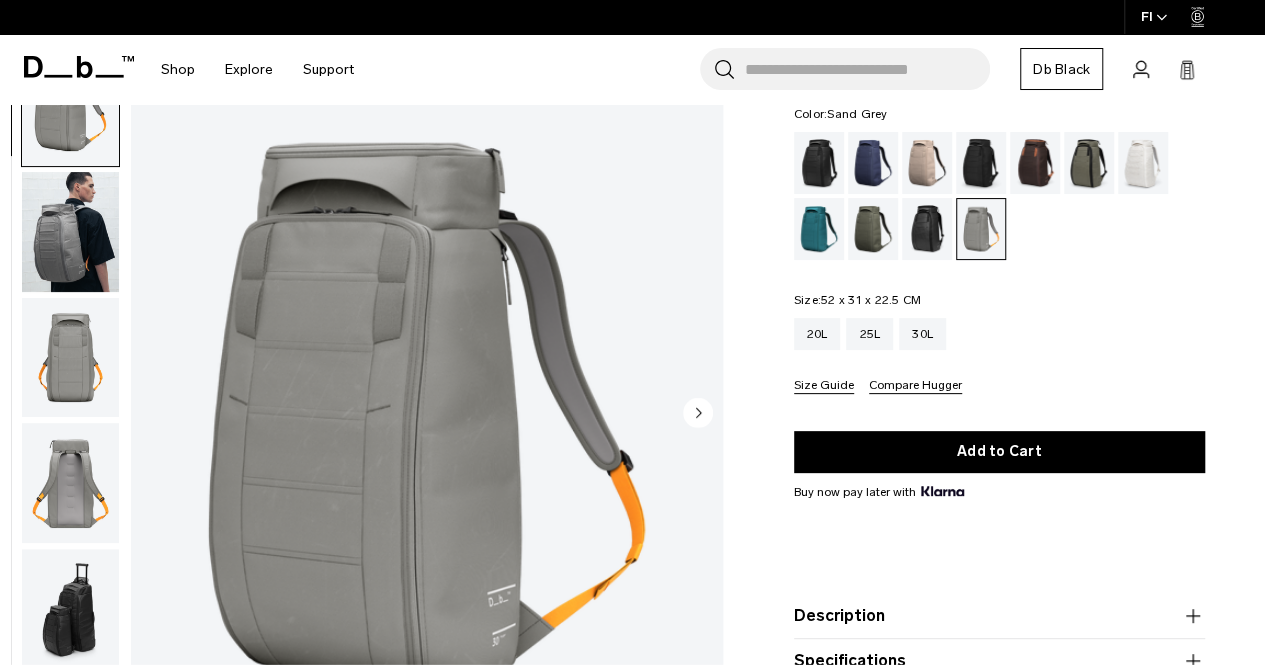 scroll, scrollTop: 115, scrollLeft: 0, axis: vertical 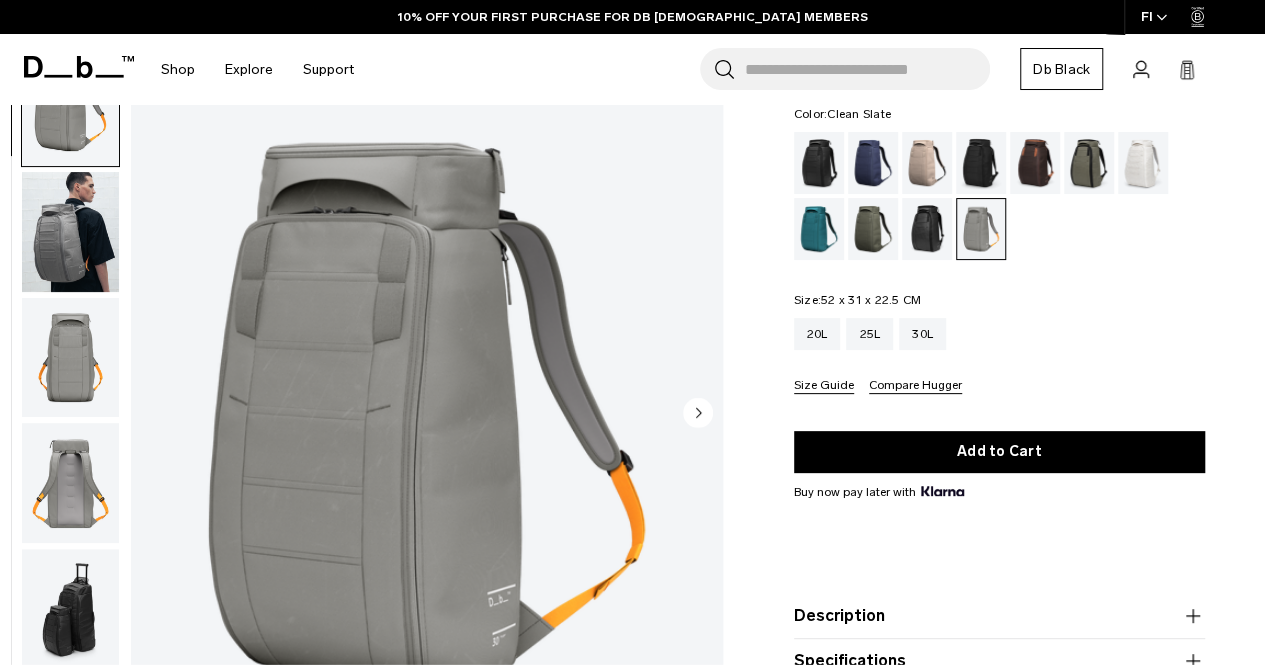 click at bounding box center (1143, 163) 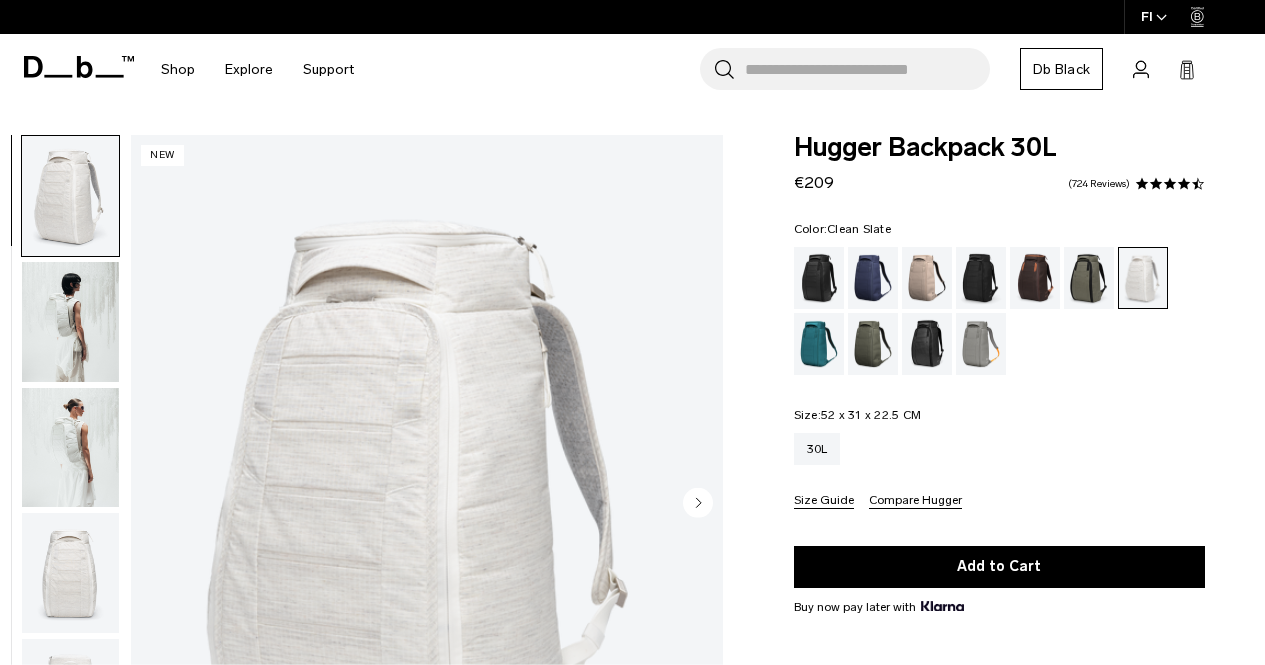 scroll, scrollTop: 0, scrollLeft: 0, axis: both 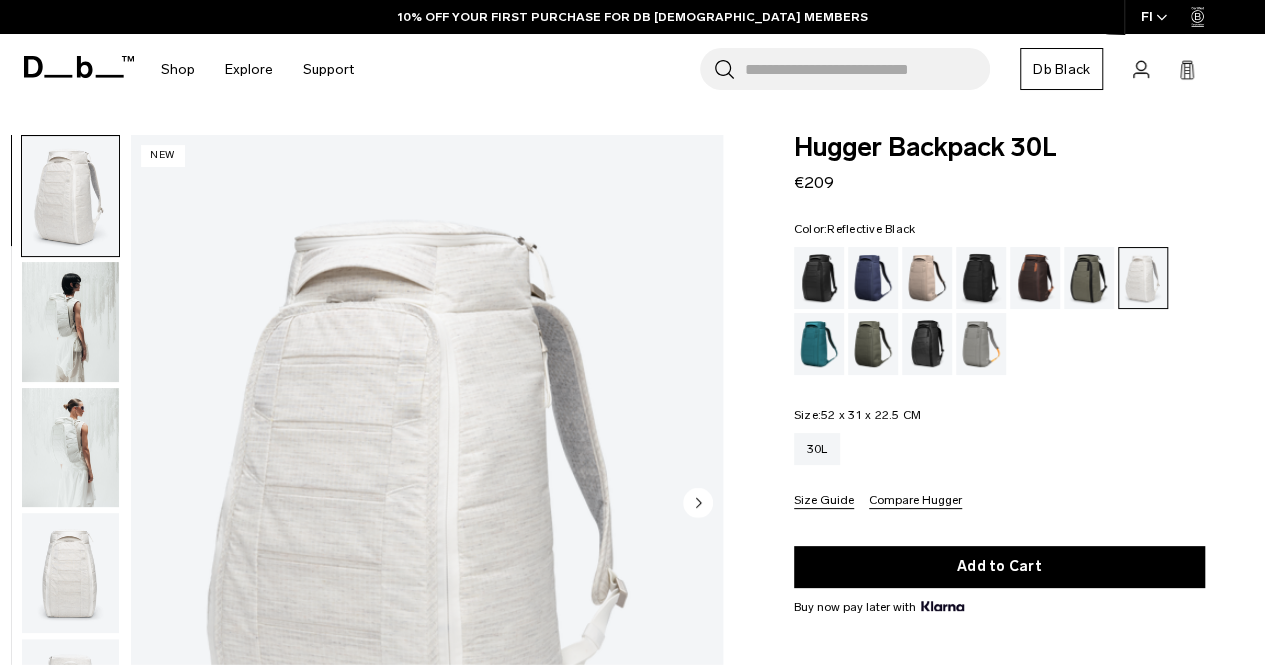 click at bounding box center (927, 344) 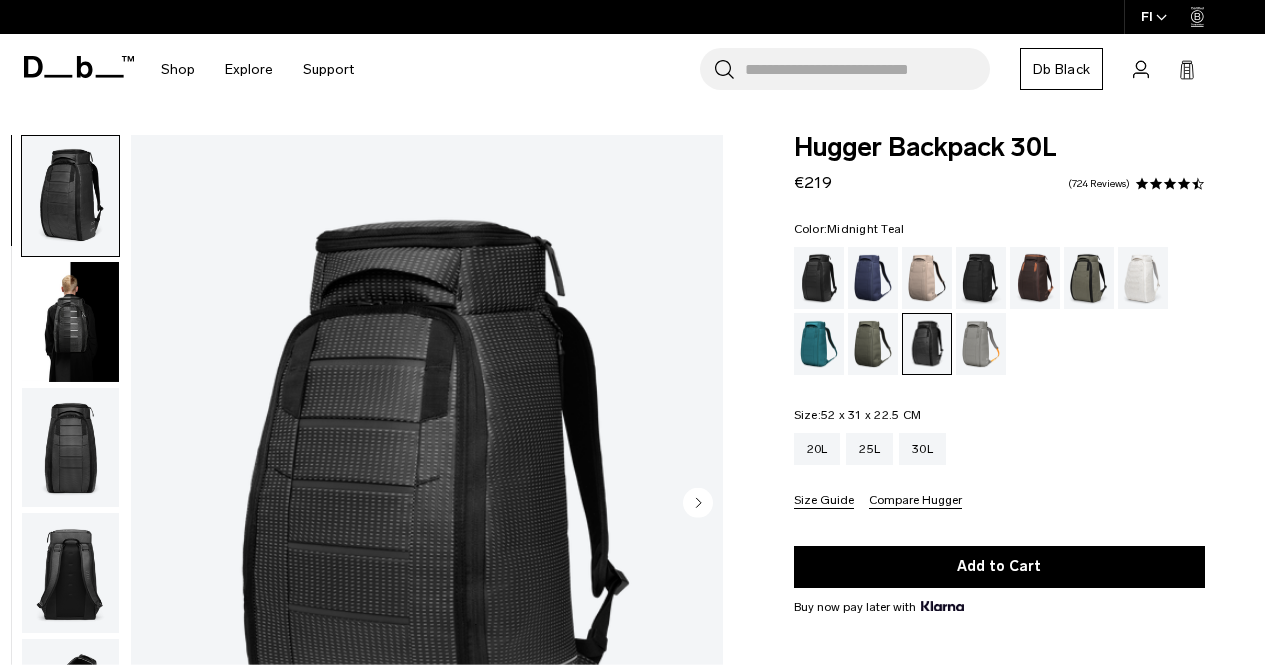 scroll, scrollTop: 155, scrollLeft: 0, axis: vertical 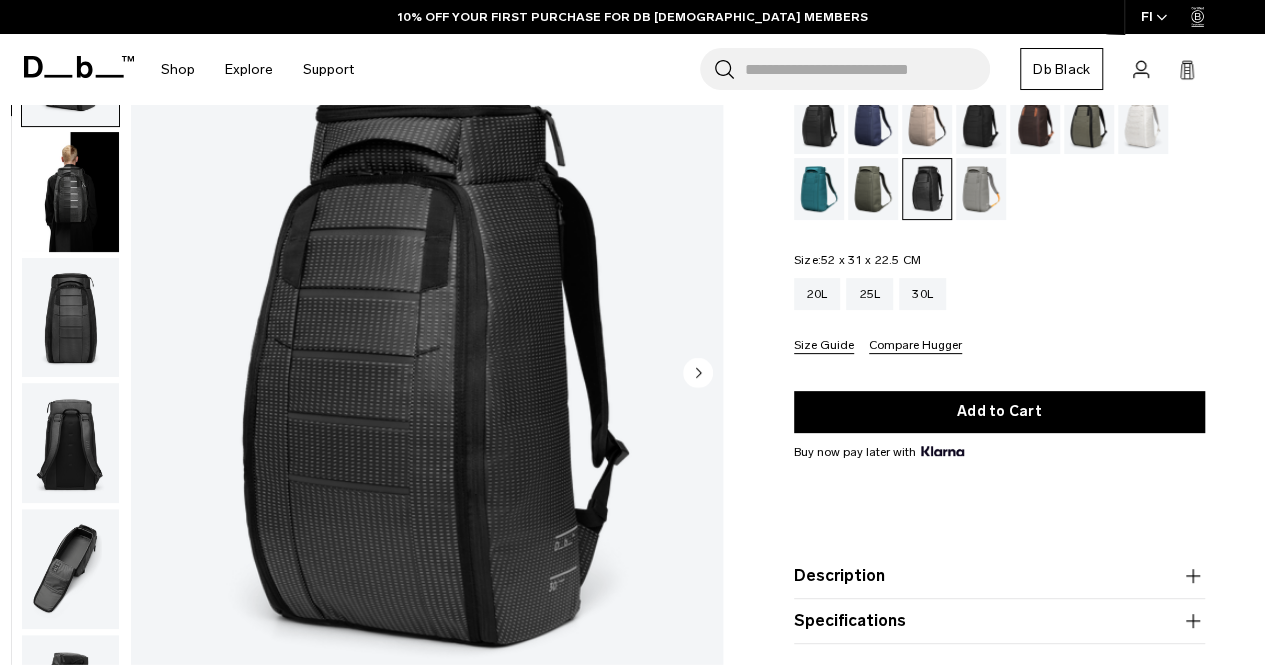 click at bounding box center (873, 189) 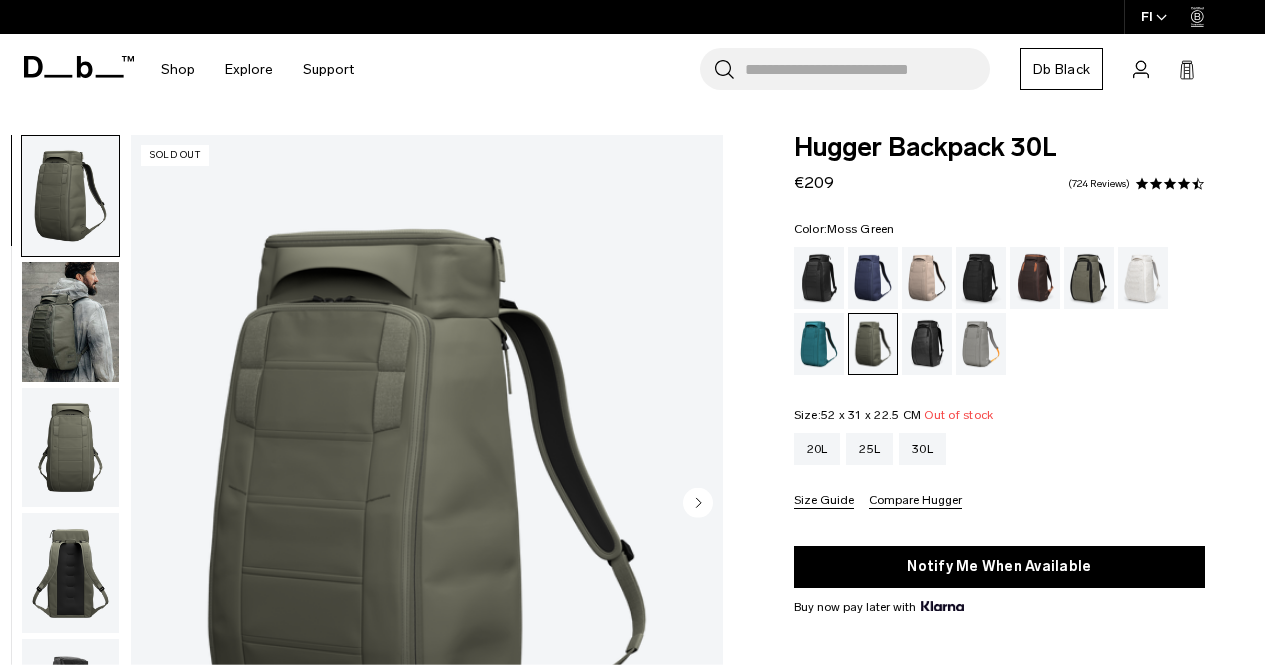 scroll, scrollTop: 0, scrollLeft: 0, axis: both 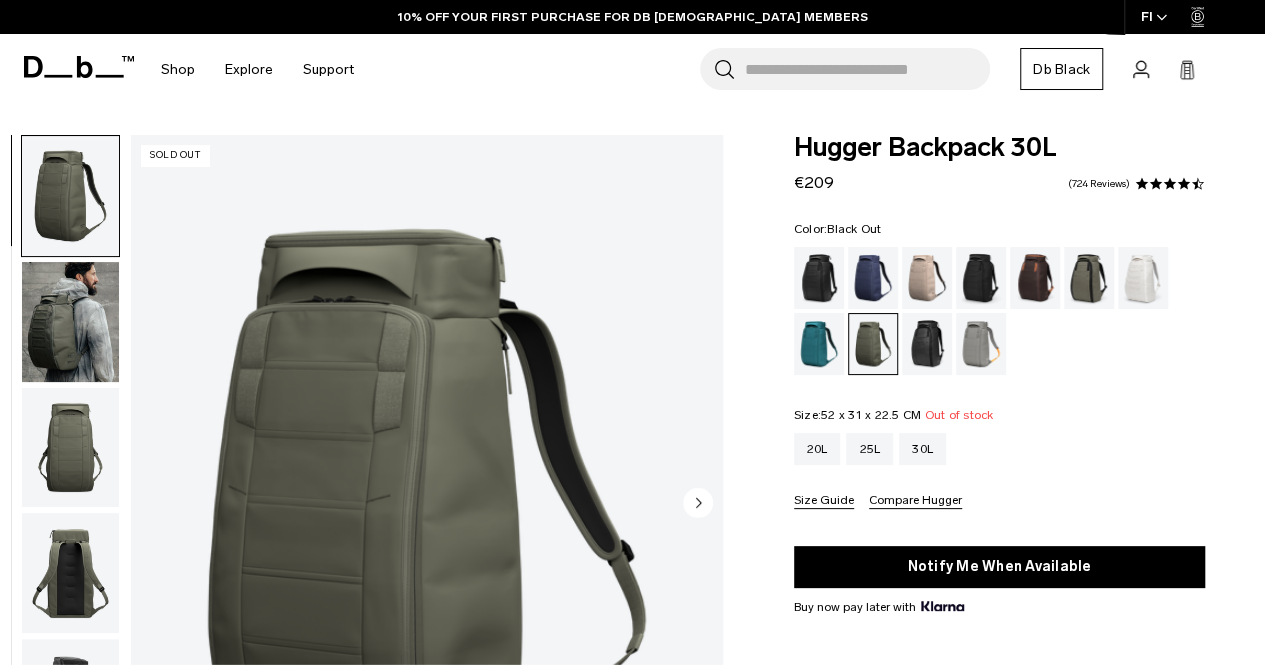 click at bounding box center (819, 278) 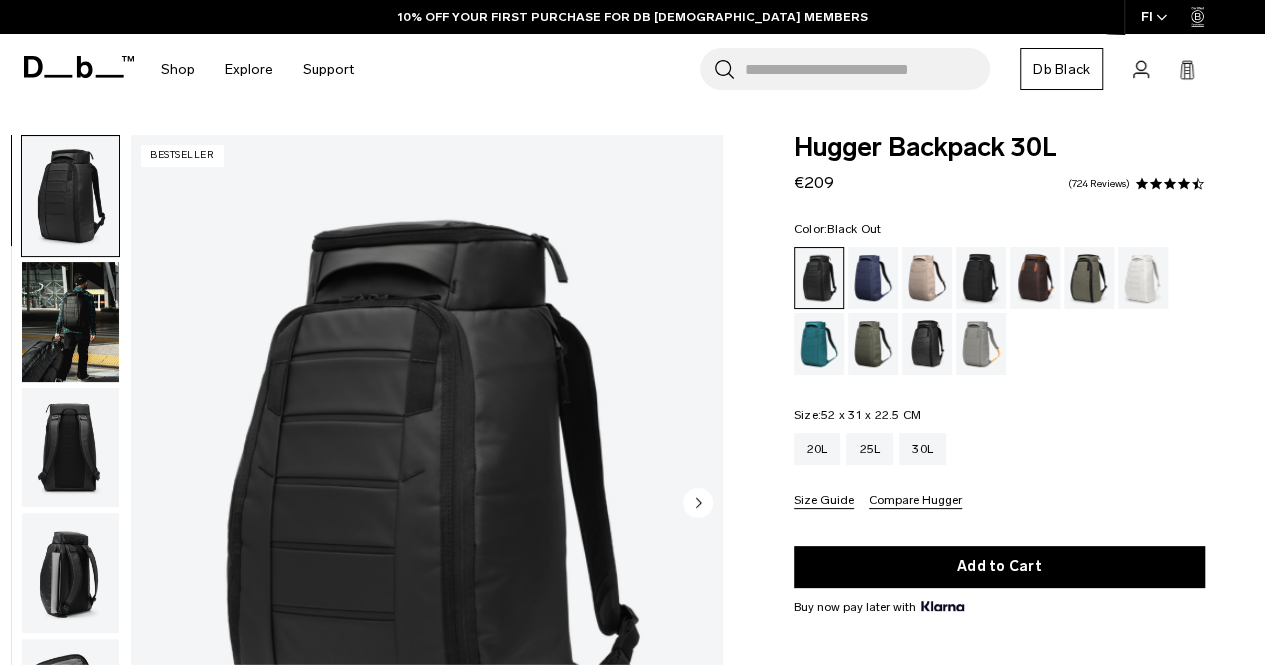 scroll, scrollTop: 55, scrollLeft: 0, axis: vertical 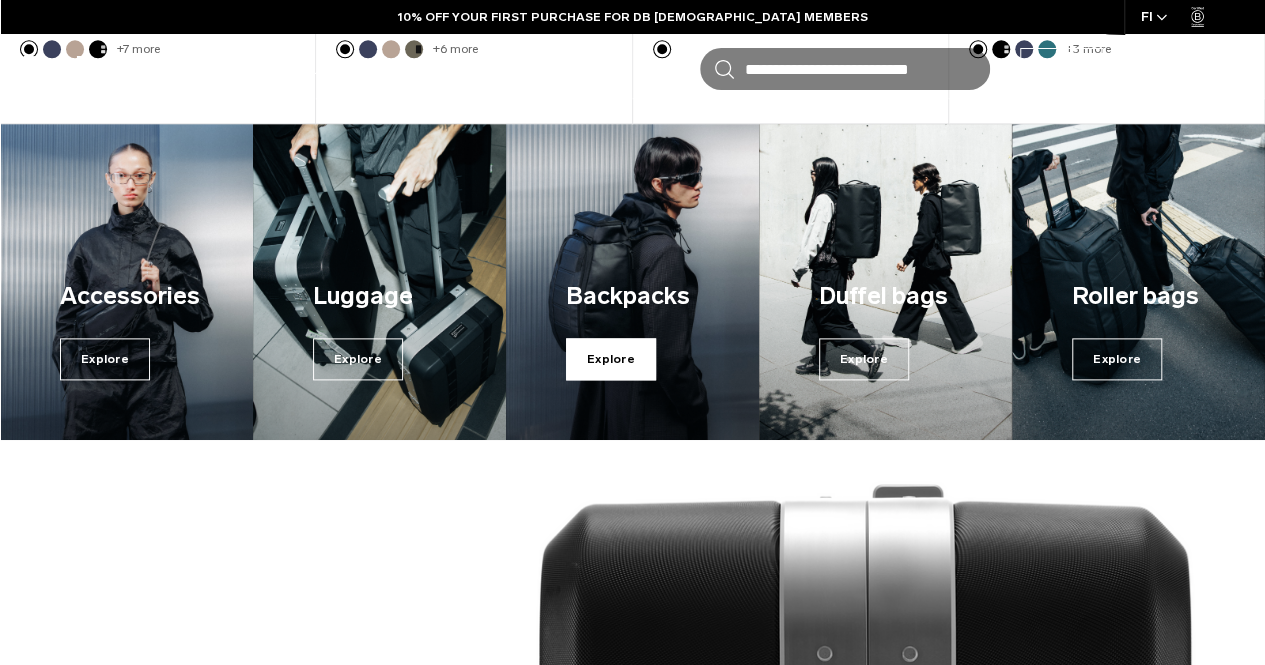 click on "Explore" at bounding box center (611, 359) 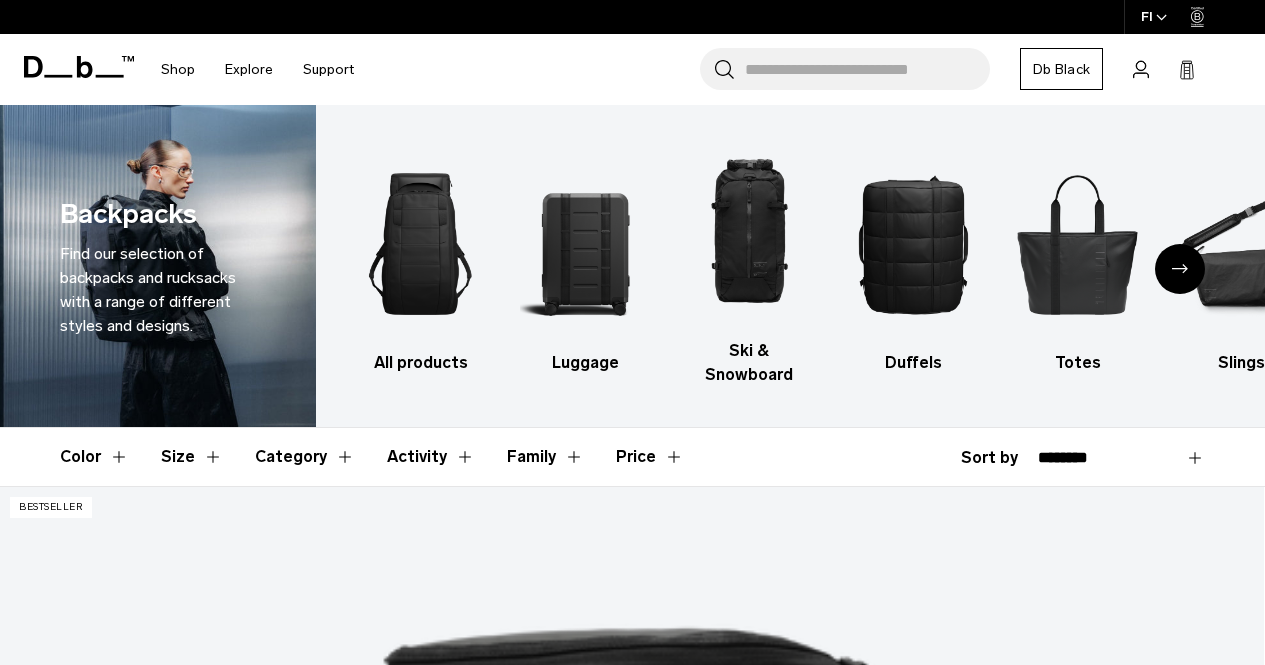 scroll, scrollTop: 0, scrollLeft: 0, axis: both 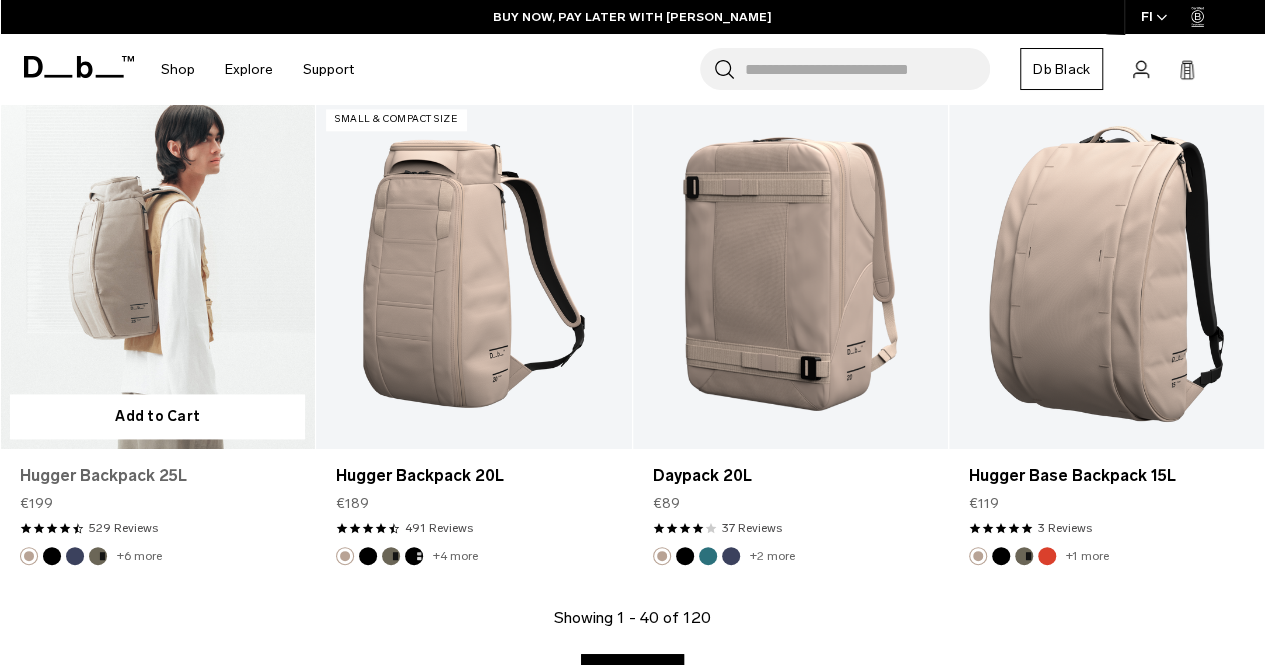 click on "Hugger Backpack 25L" at bounding box center [157, 476] 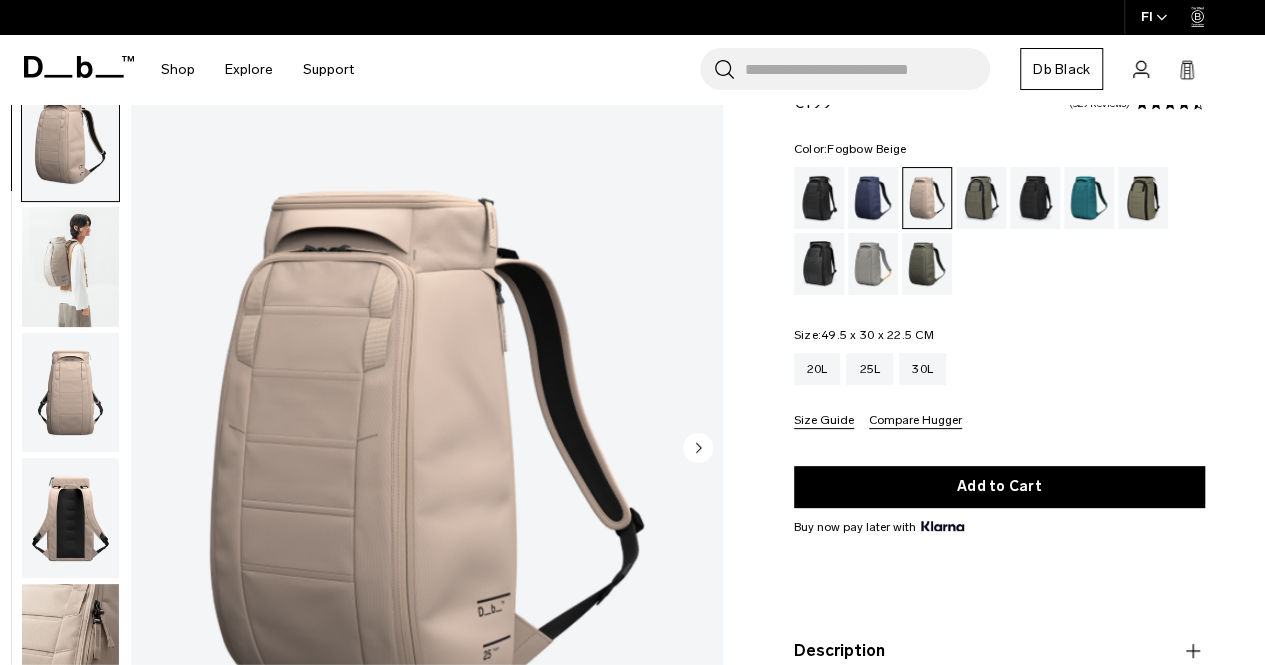 scroll, scrollTop: 80, scrollLeft: 0, axis: vertical 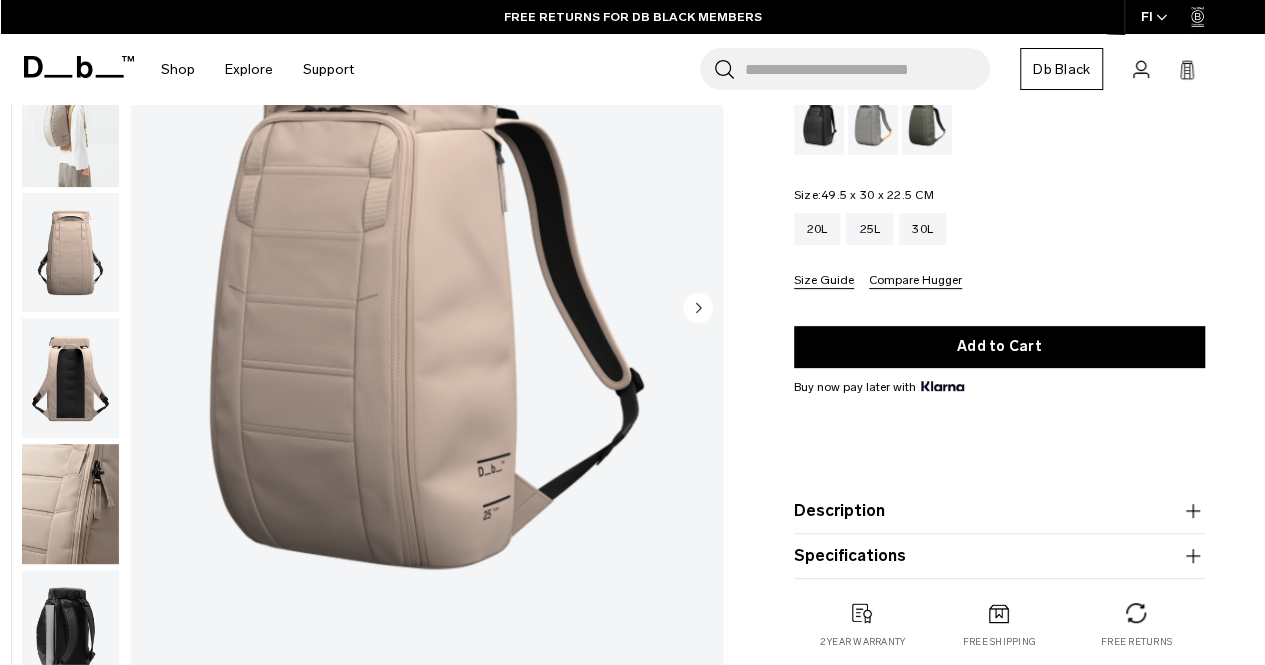 click at bounding box center [70, 630] 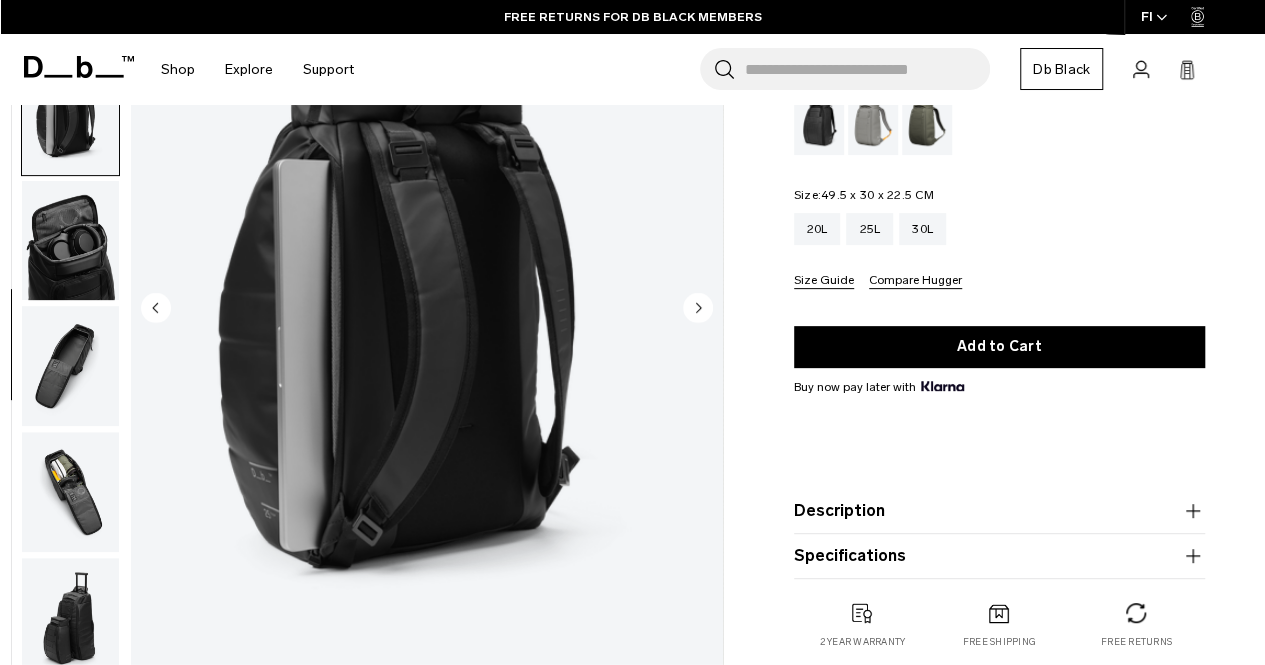 scroll, scrollTop: 516, scrollLeft: 0, axis: vertical 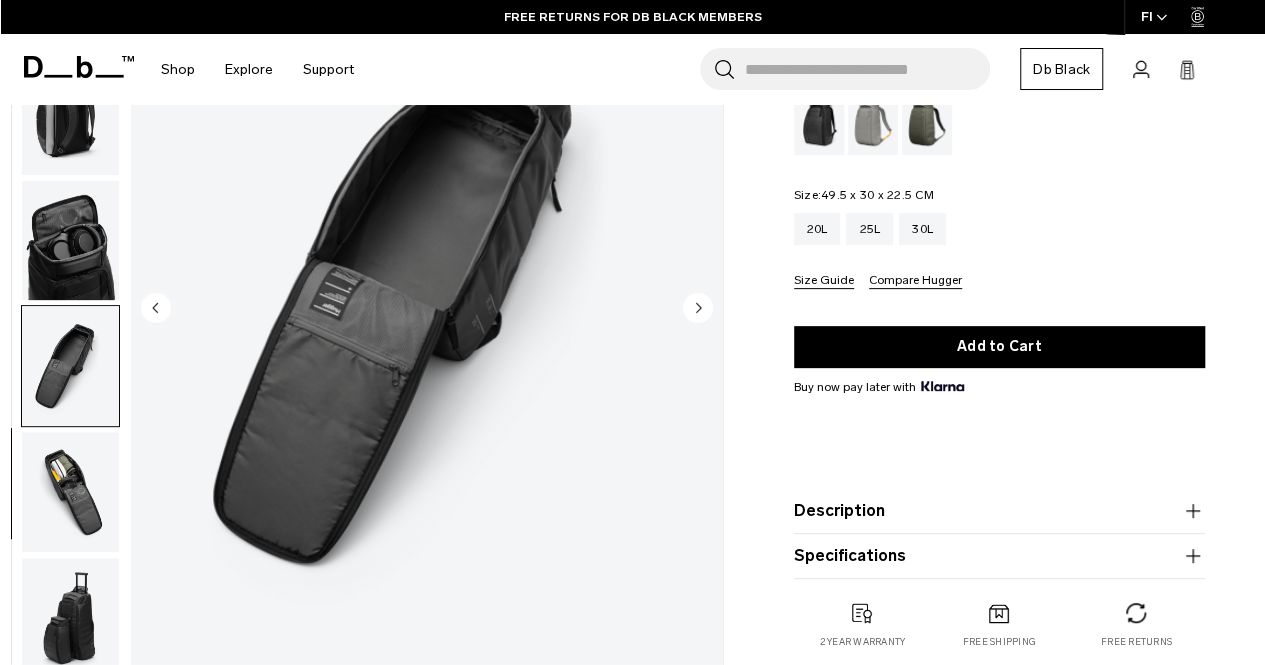 click at bounding box center [70, 493] 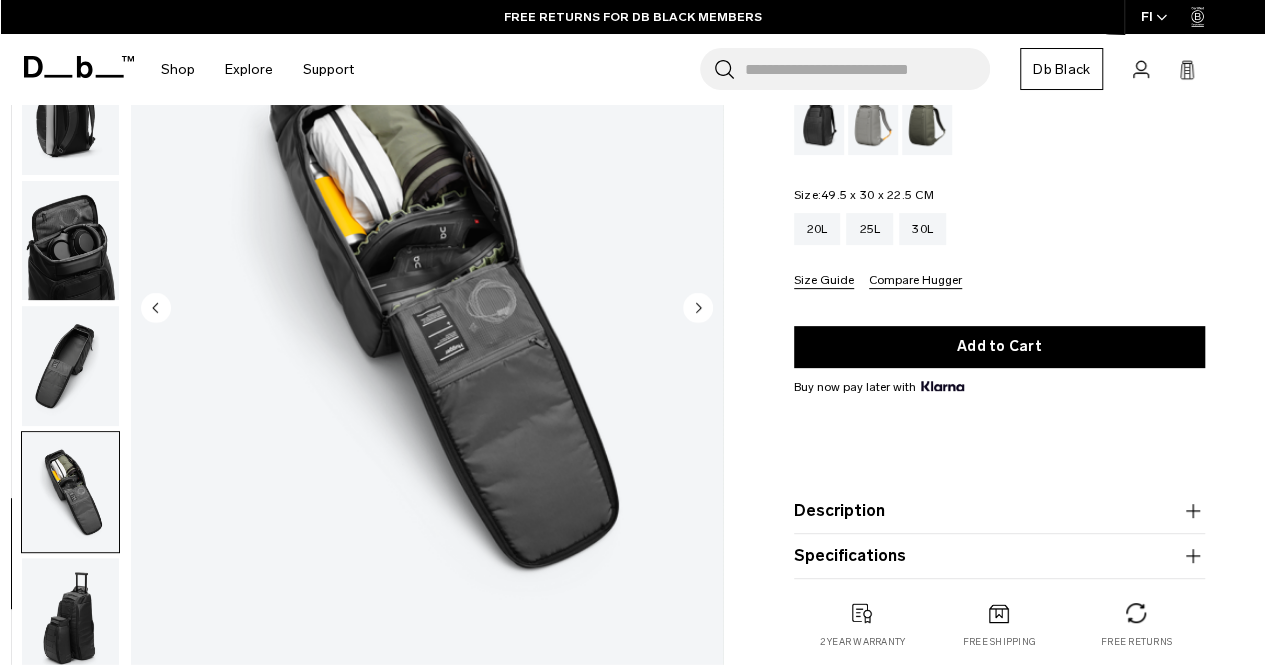 scroll, scrollTop: 293, scrollLeft: 0, axis: vertical 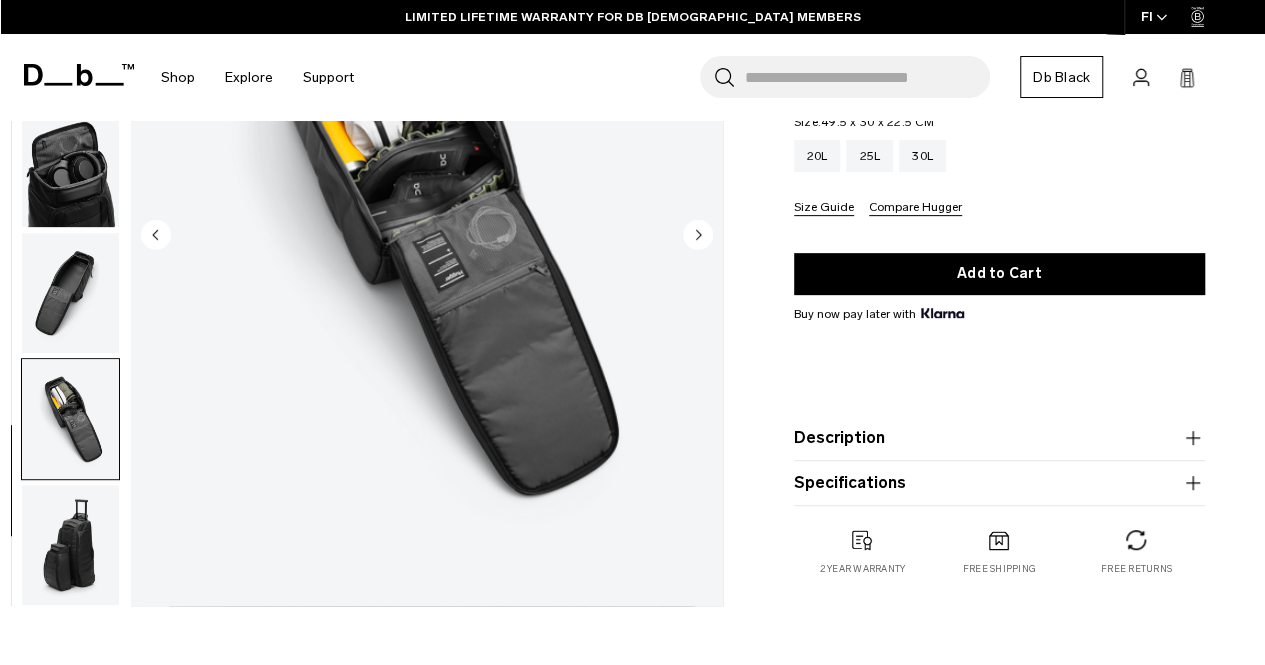 click at bounding box center (70, 545) 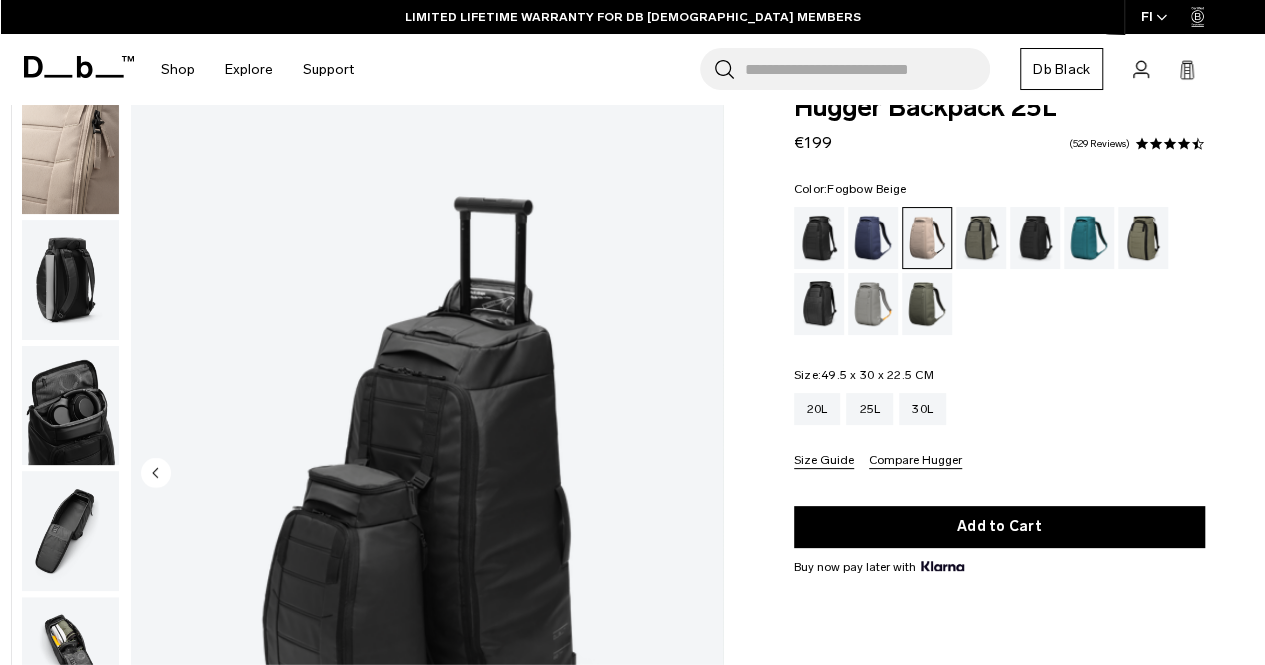 scroll, scrollTop: 39, scrollLeft: 0, axis: vertical 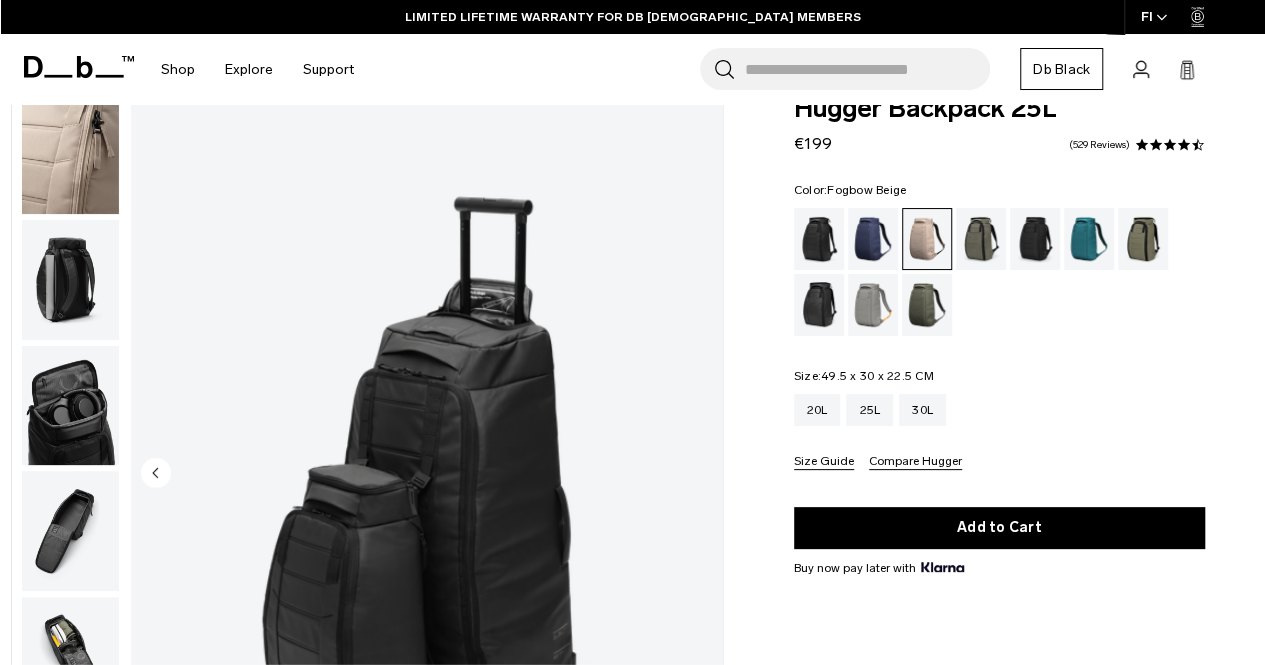 click at bounding box center (70, 531) 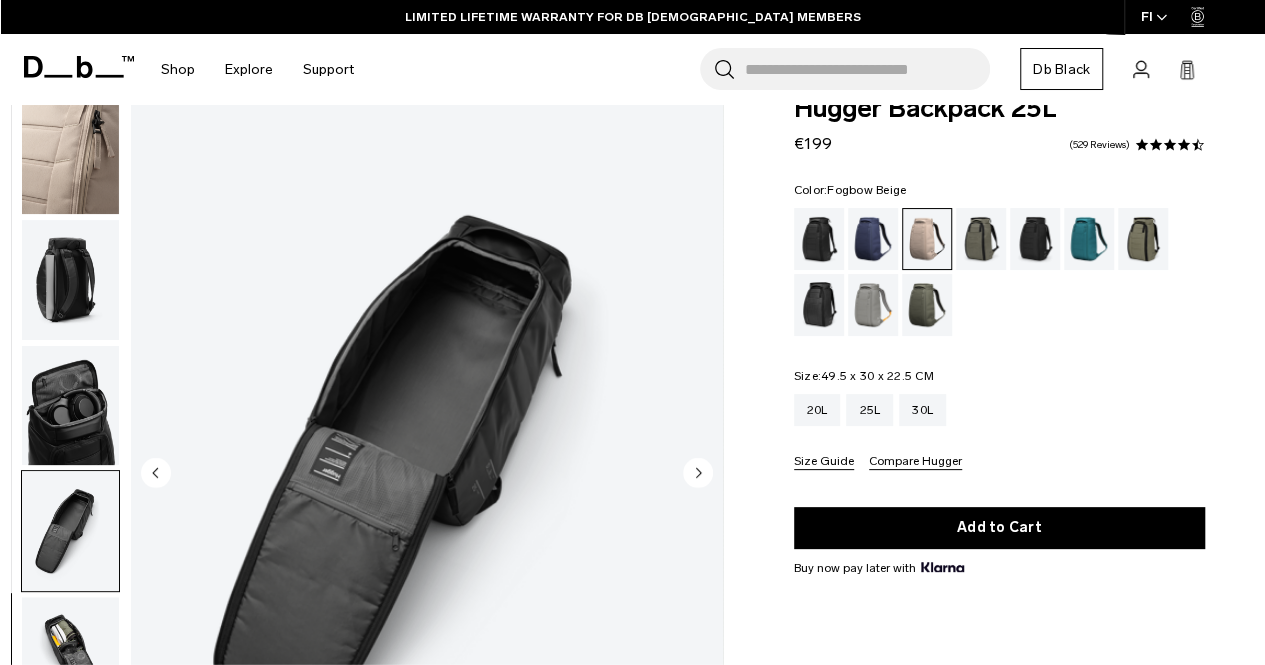 click at bounding box center (70, 406) 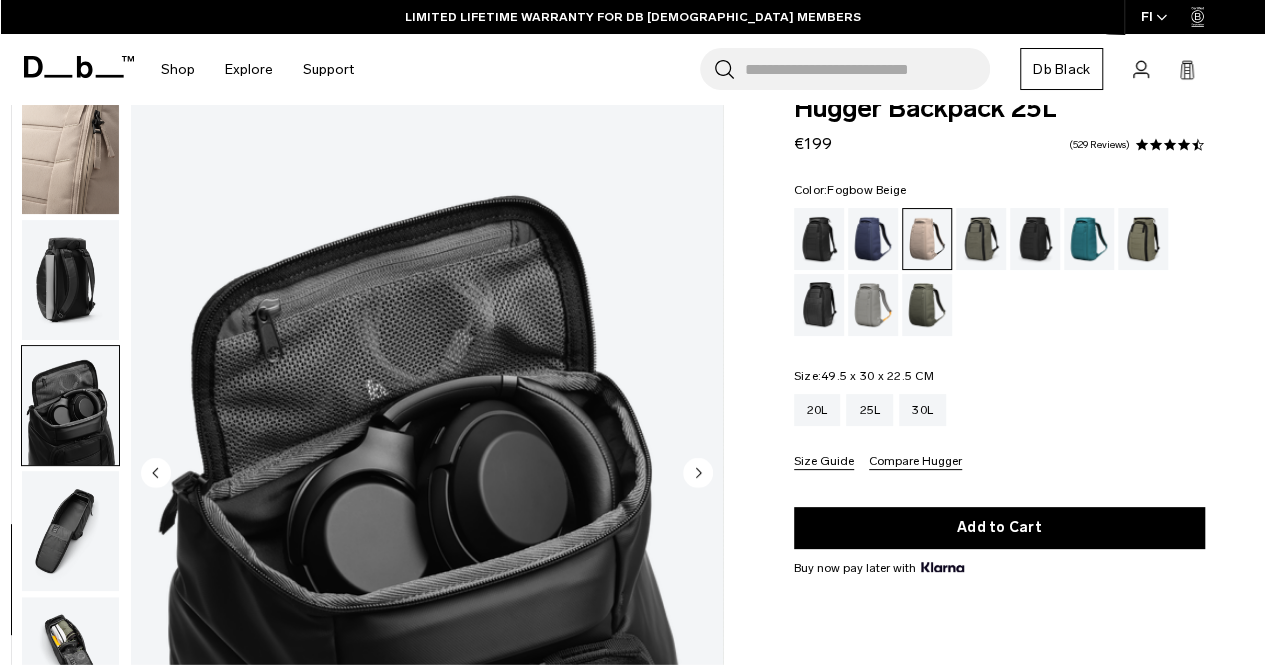 click at bounding box center [70, 280] 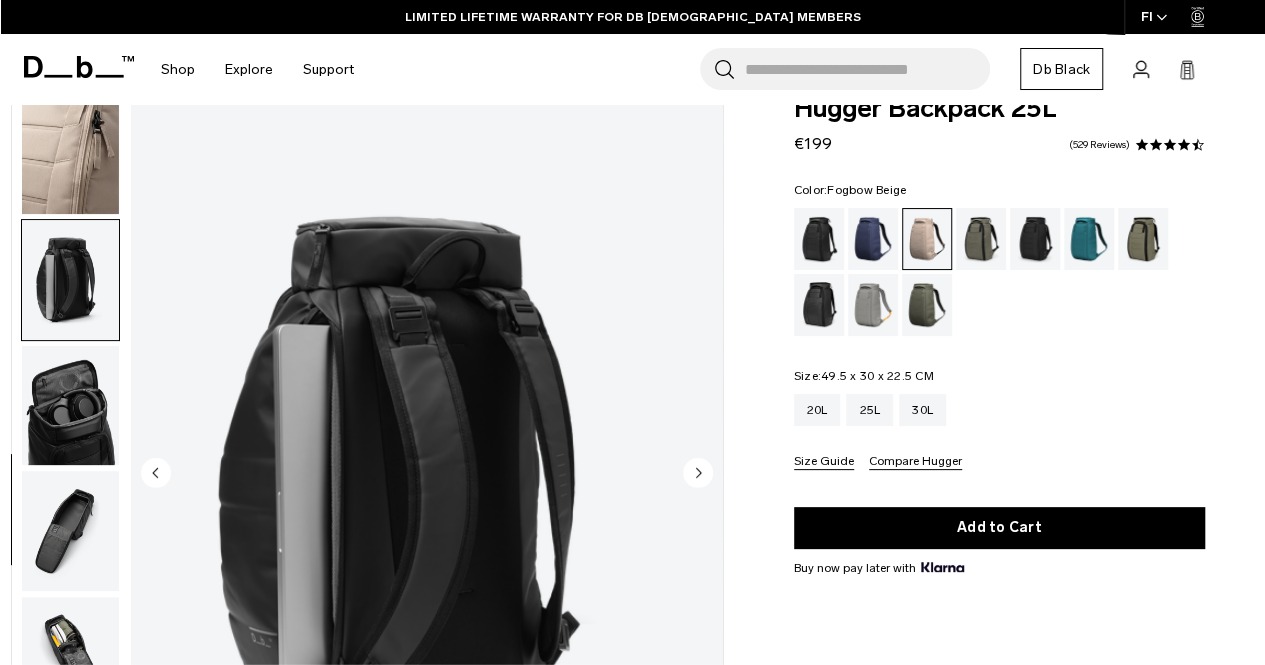 click at bounding box center [70, 154] 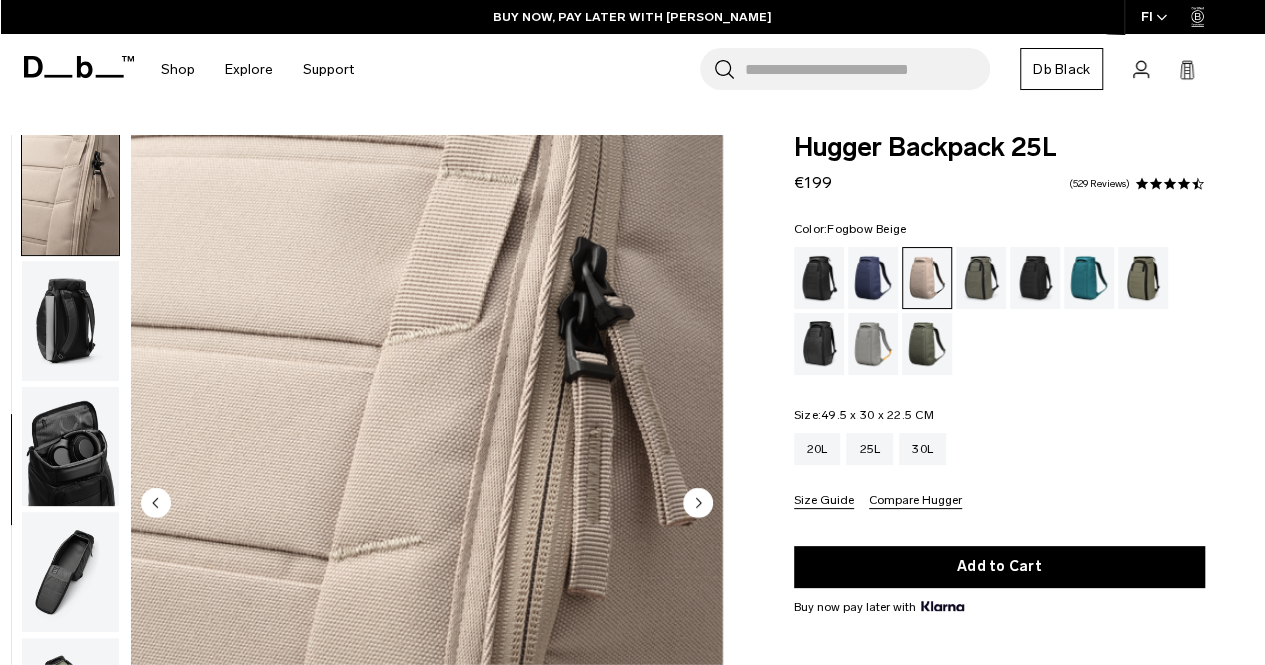 scroll, scrollTop: 1, scrollLeft: 0, axis: vertical 